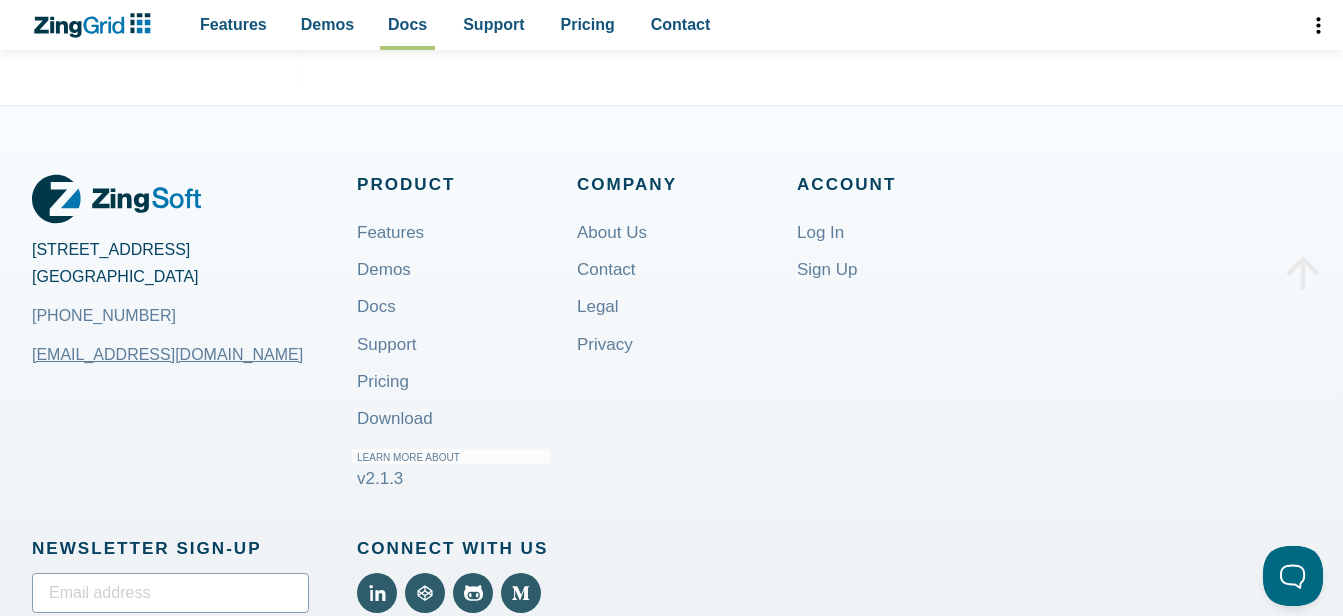 scroll, scrollTop: 1500, scrollLeft: 0, axis: vertical 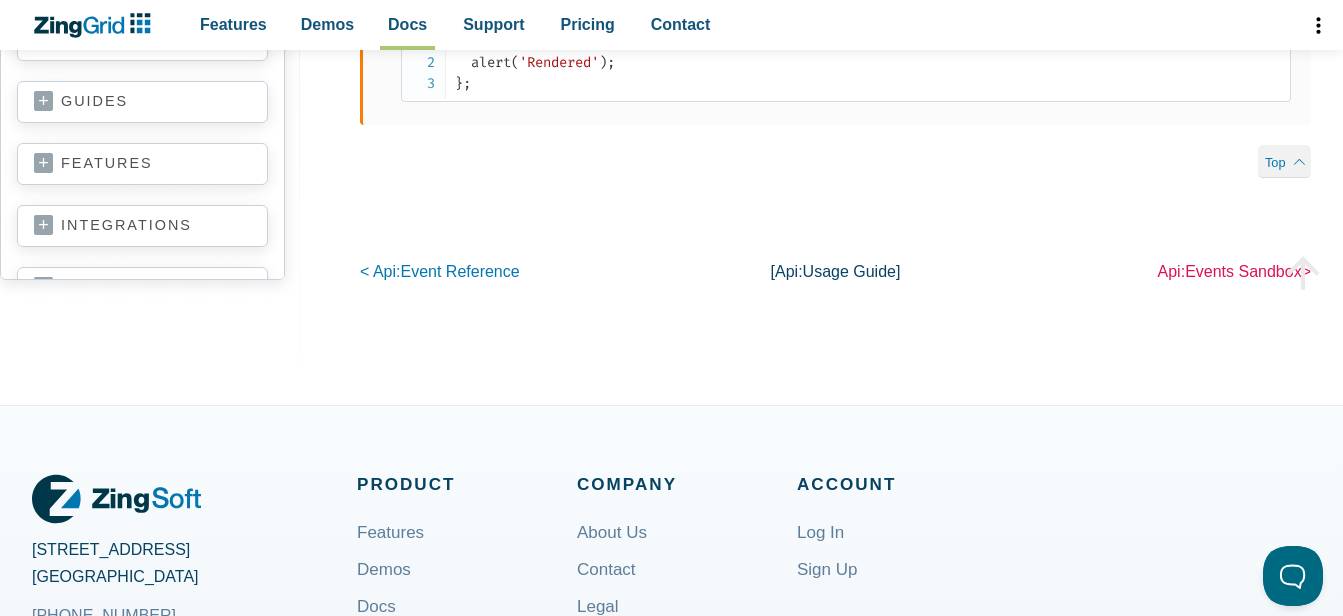 click on "Events Sandbox" at bounding box center (1243, 271) 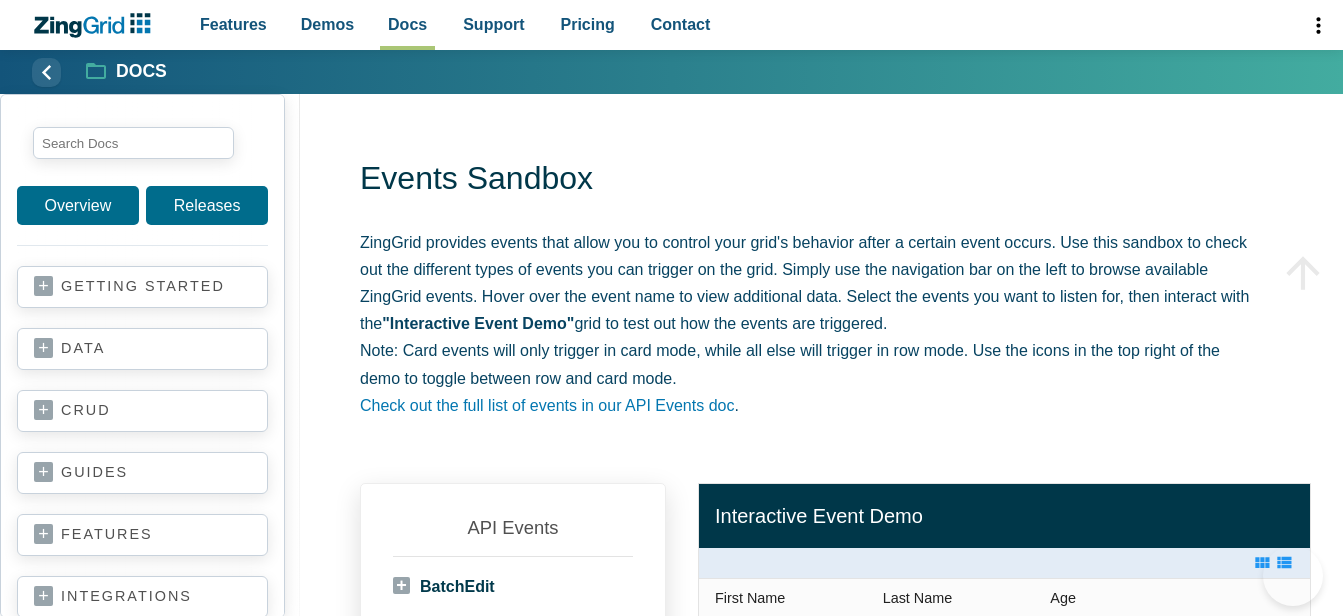 click on "BatchEdit" at bounding box center [444, 586] 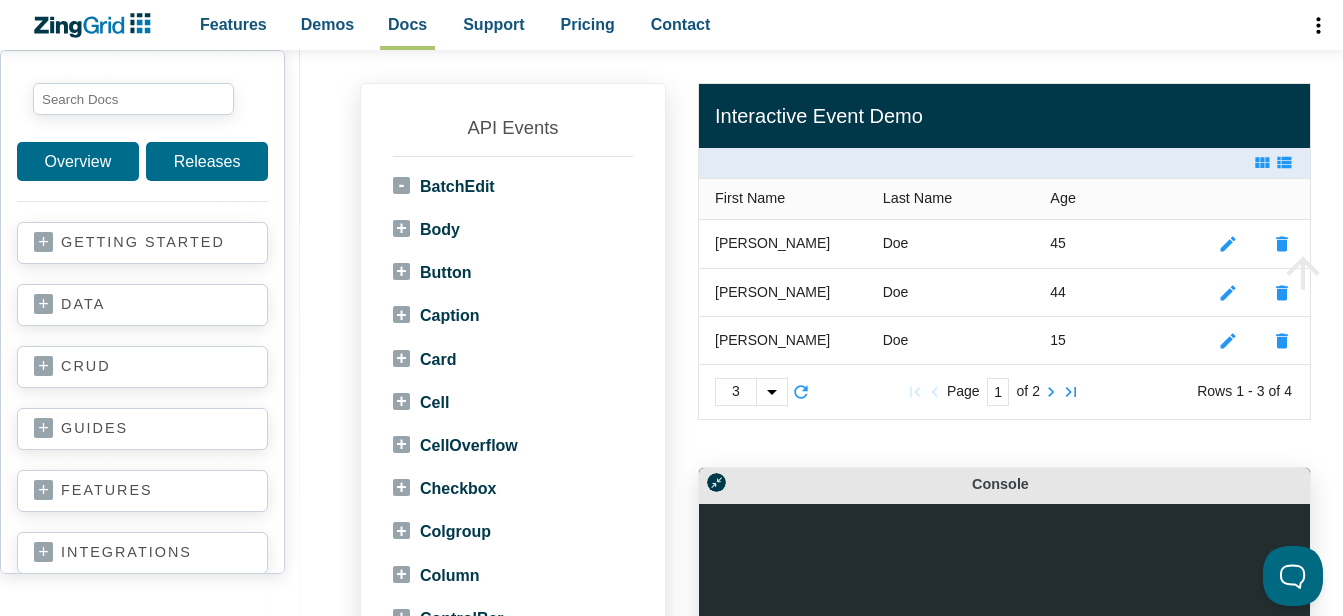 scroll, scrollTop: 0, scrollLeft: 0, axis: both 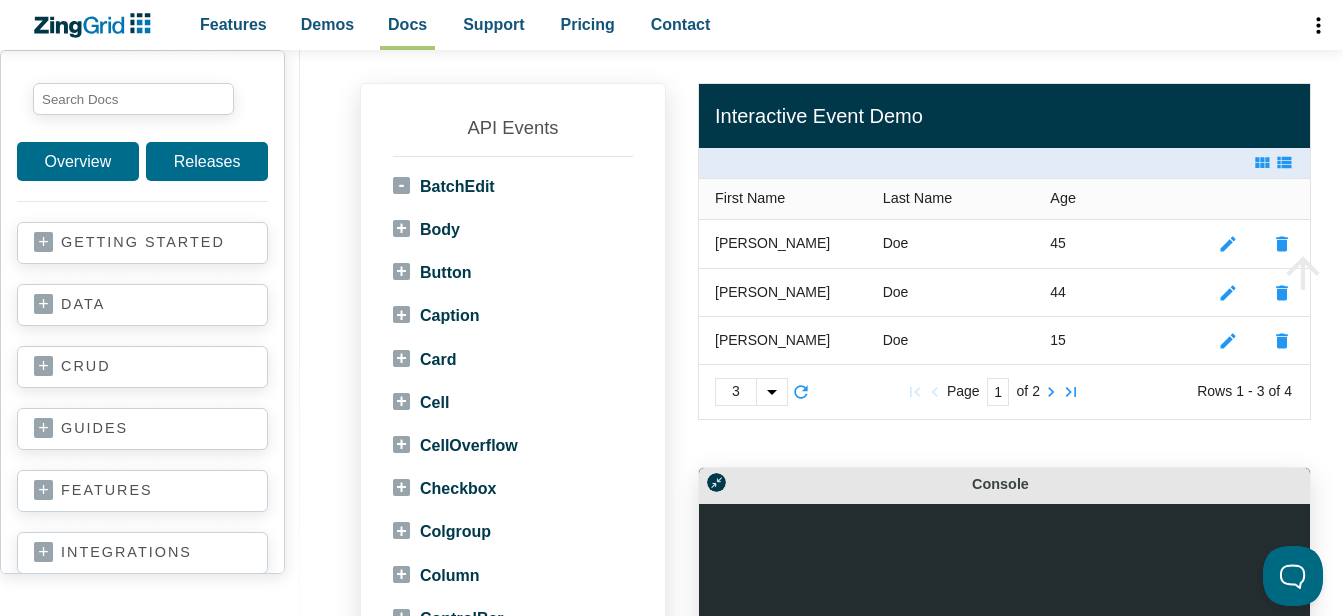 click on "BatchEdit" at bounding box center (444, 186) 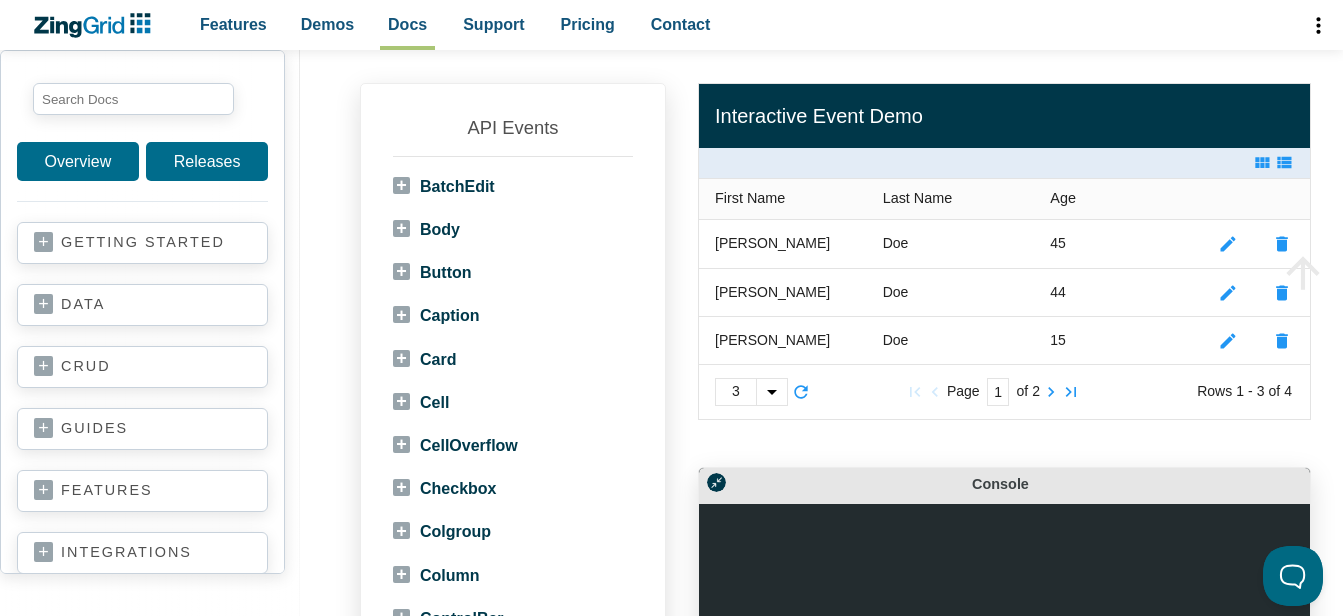 click on "BatchEdit" at bounding box center (444, 186) 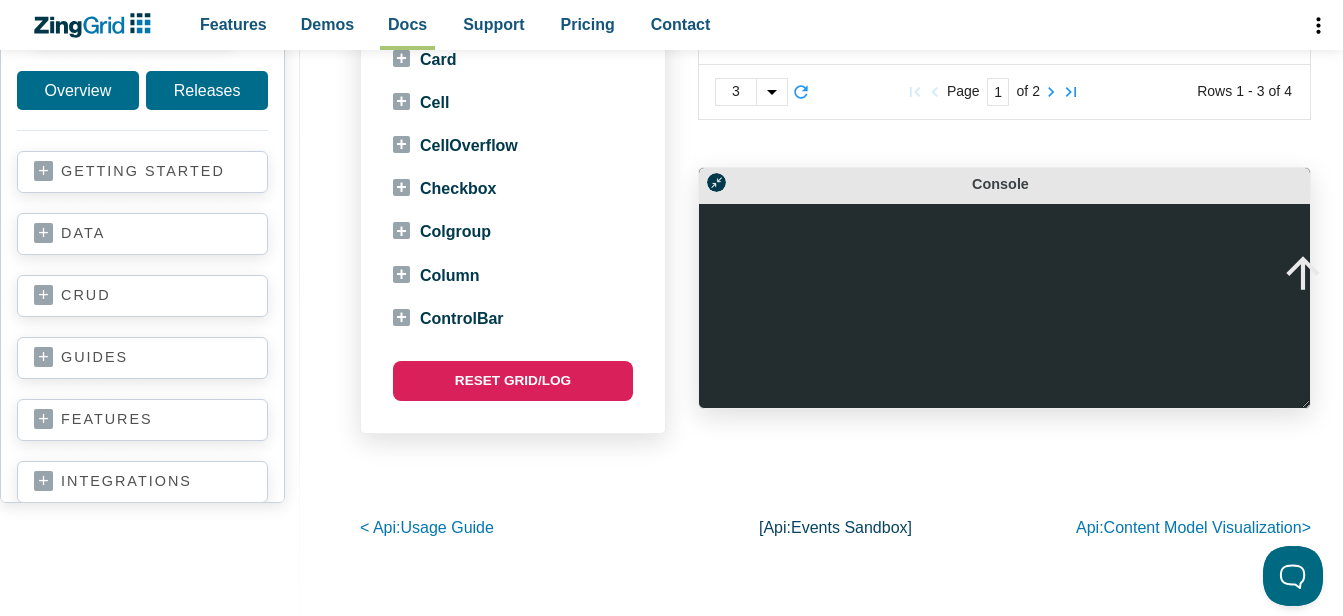 scroll, scrollTop: 500, scrollLeft: 0, axis: vertical 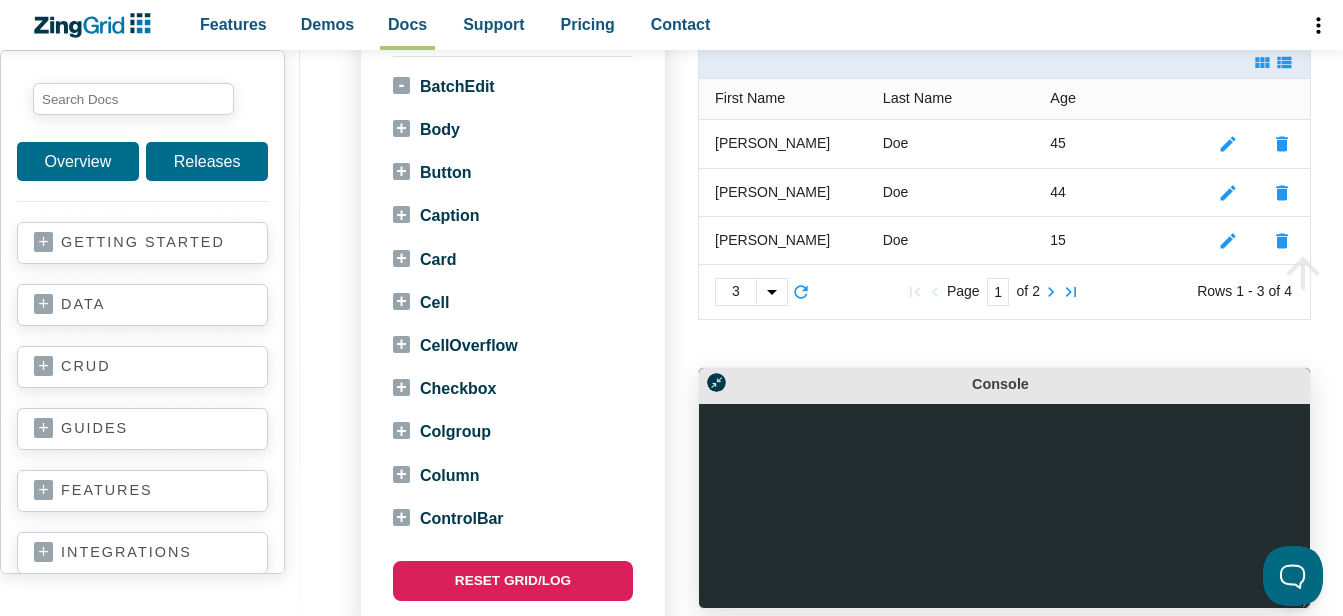 click on "Cell" at bounding box center [421, 302] 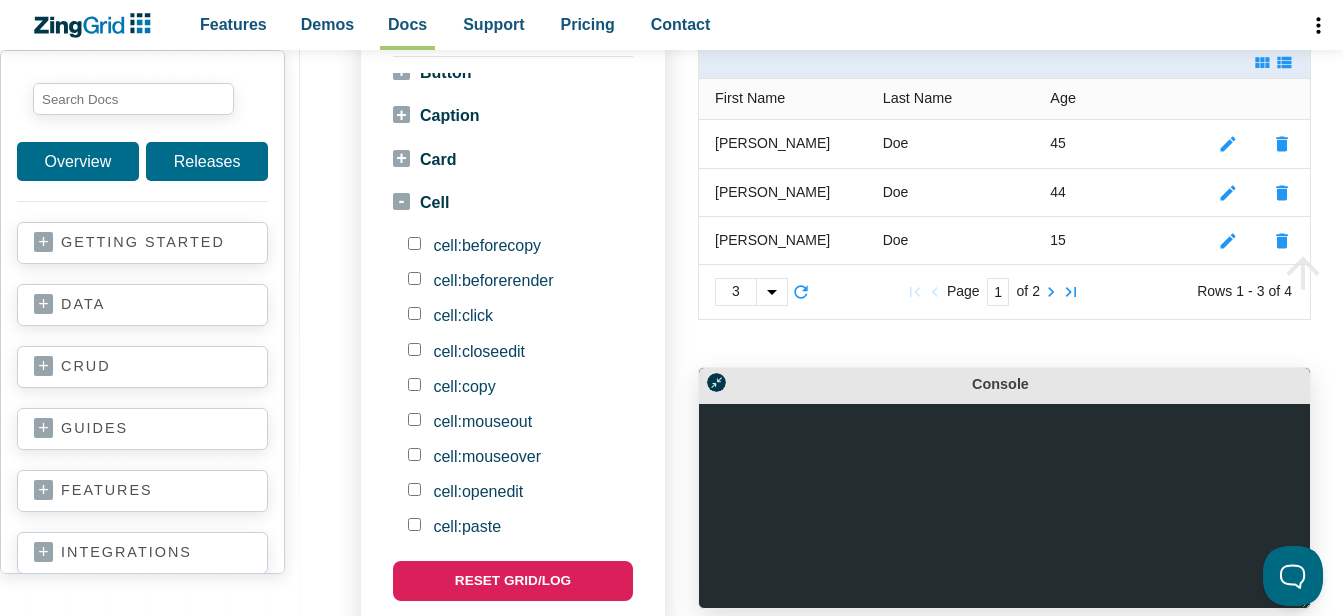 scroll, scrollTop: 0, scrollLeft: 0, axis: both 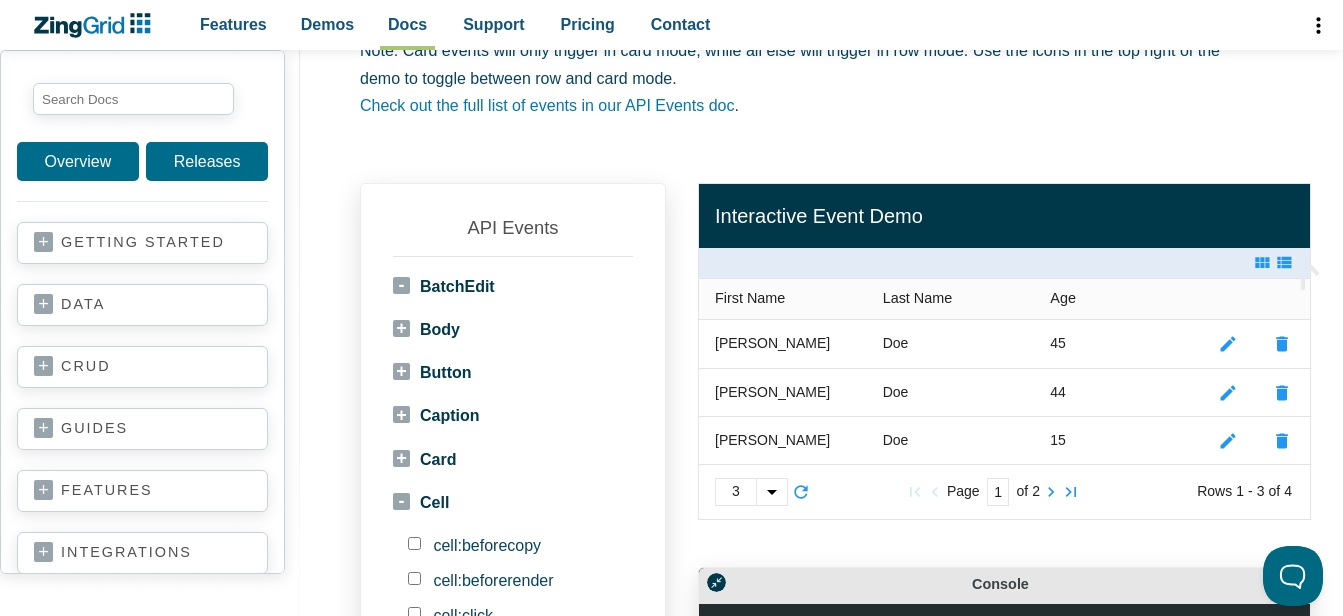 click on "BatchEdit" at bounding box center [444, 286] 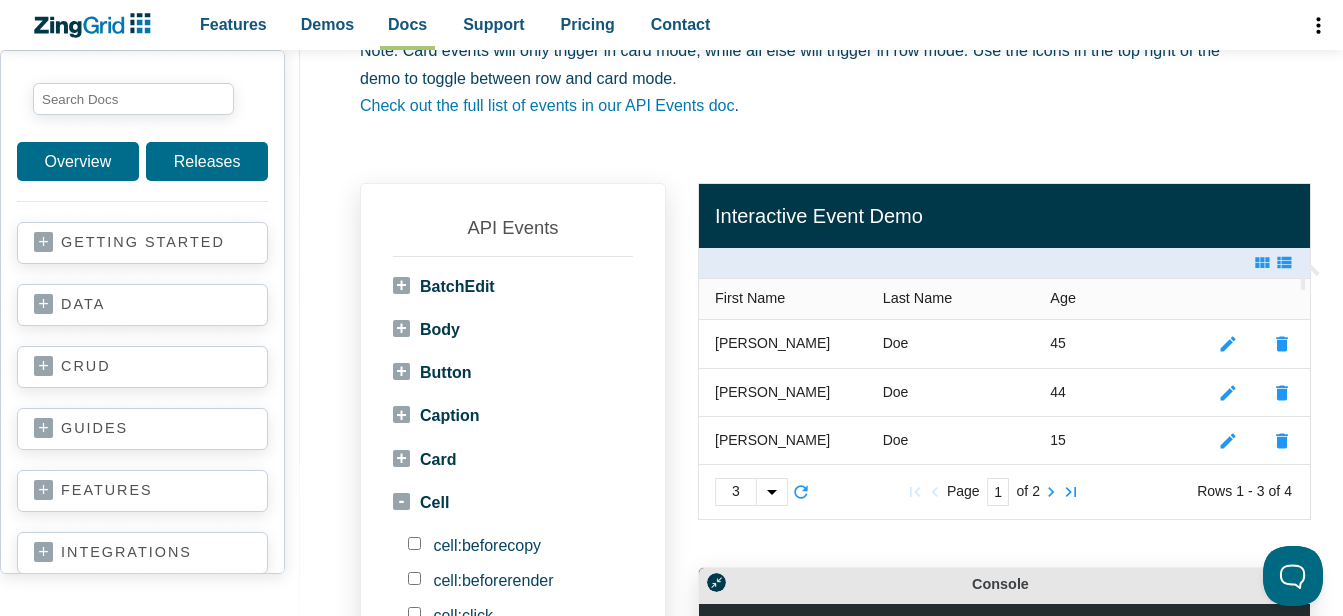 click on "BatchEdit" at bounding box center [444, 286] 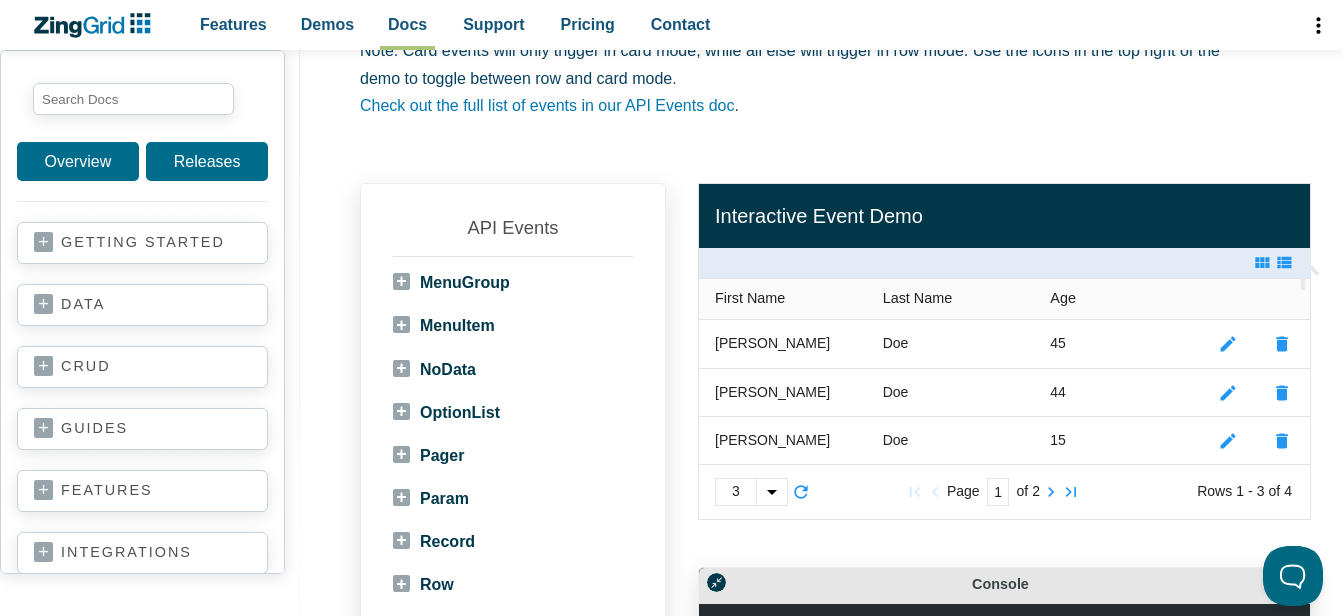 scroll, scrollTop: 1988, scrollLeft: 0, axis: vertical 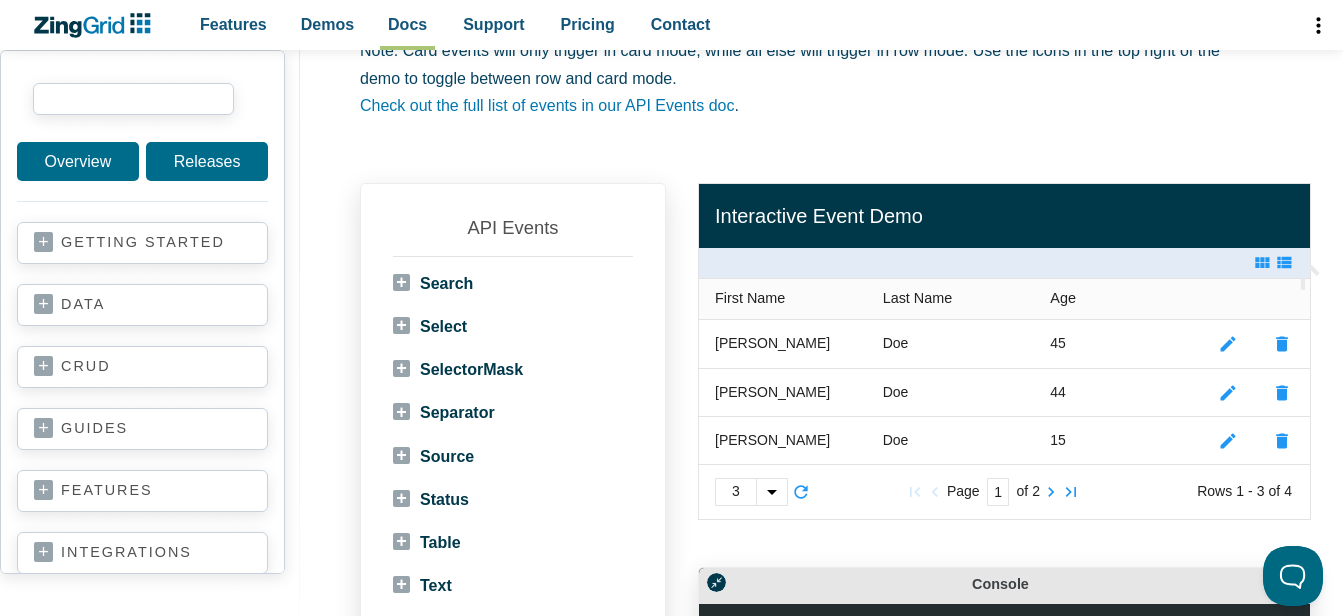click at bounding box center (133, 99) 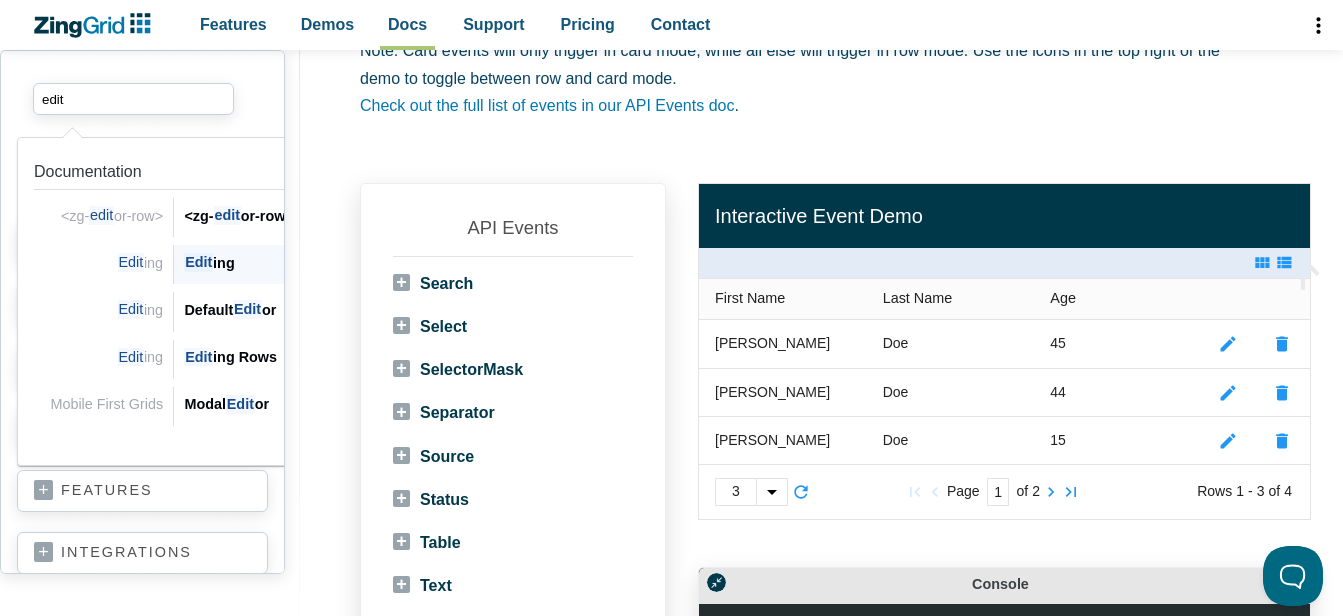 click on "Edit ing" at bounding box center (342, 263) 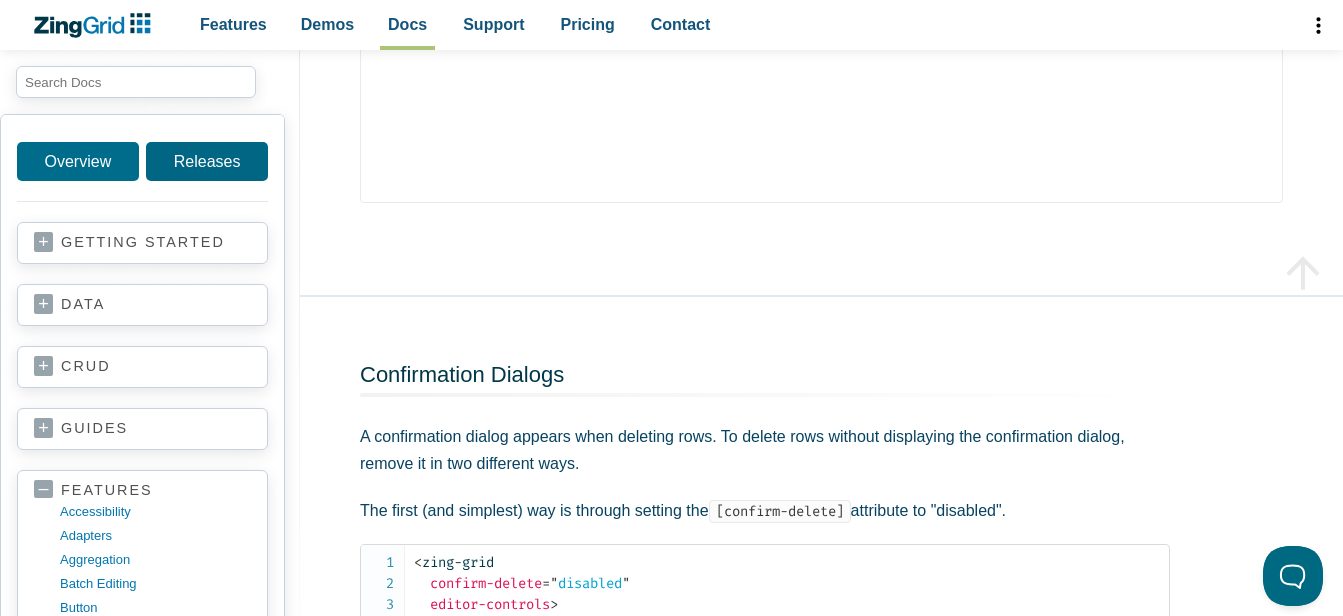 scroll, scrollTop: 6700, scrollLeft: 0, axis: vertical 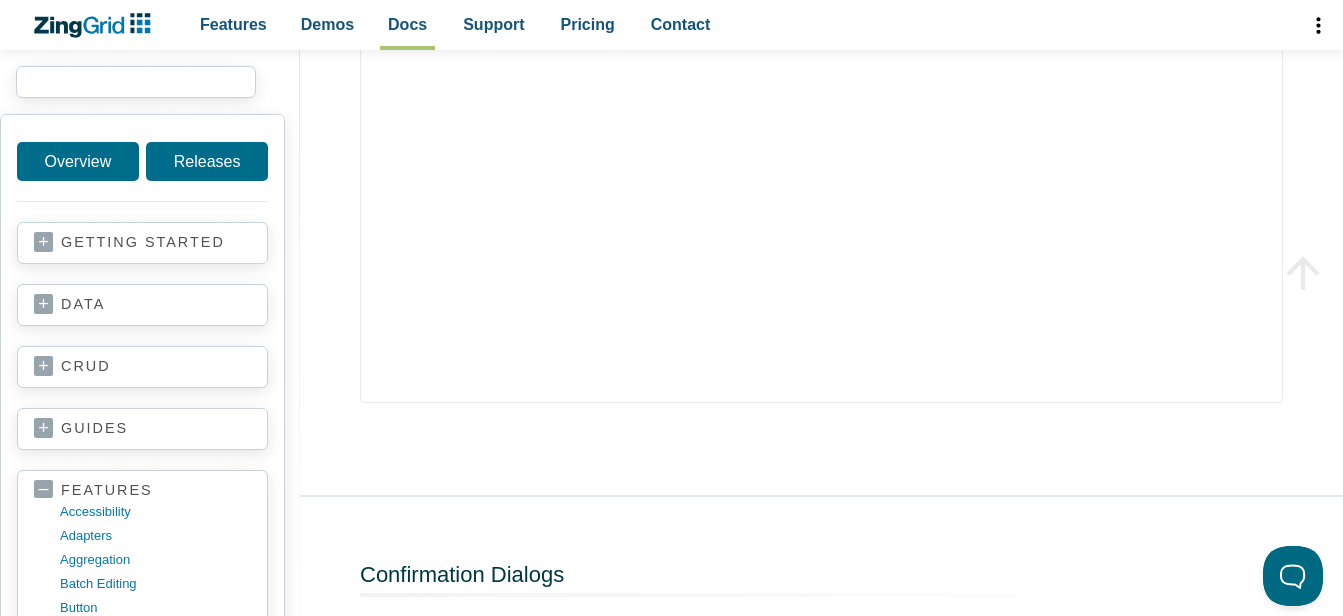 click at bounding box center (136, 82) 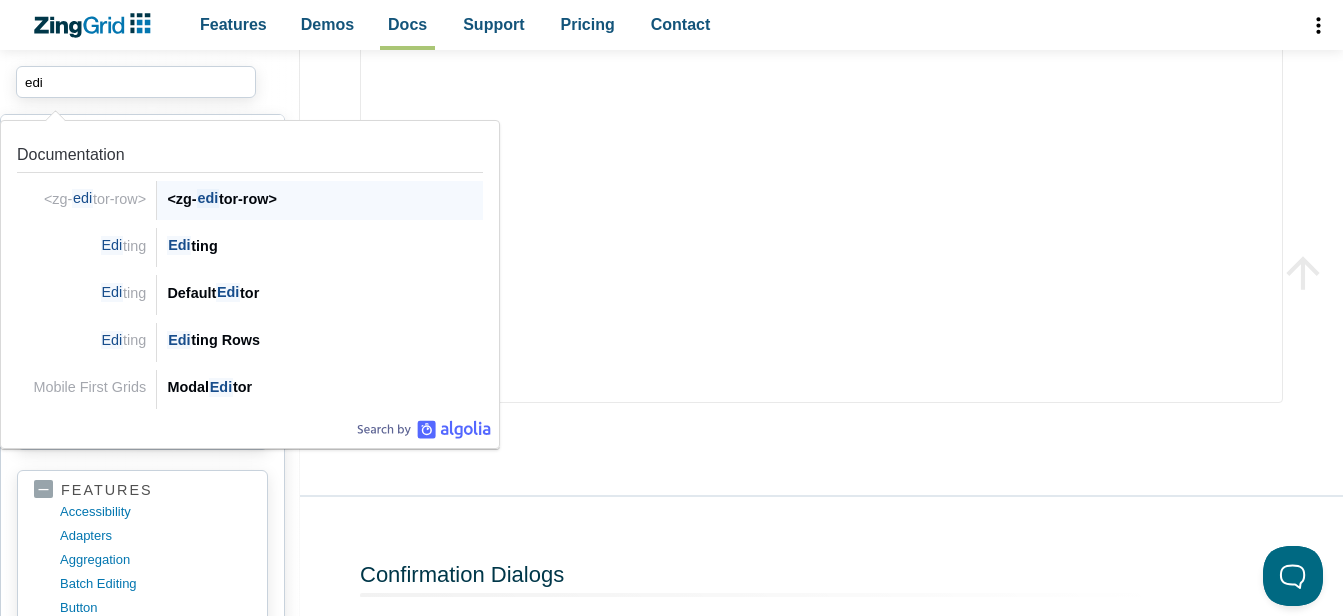 type on "edit" 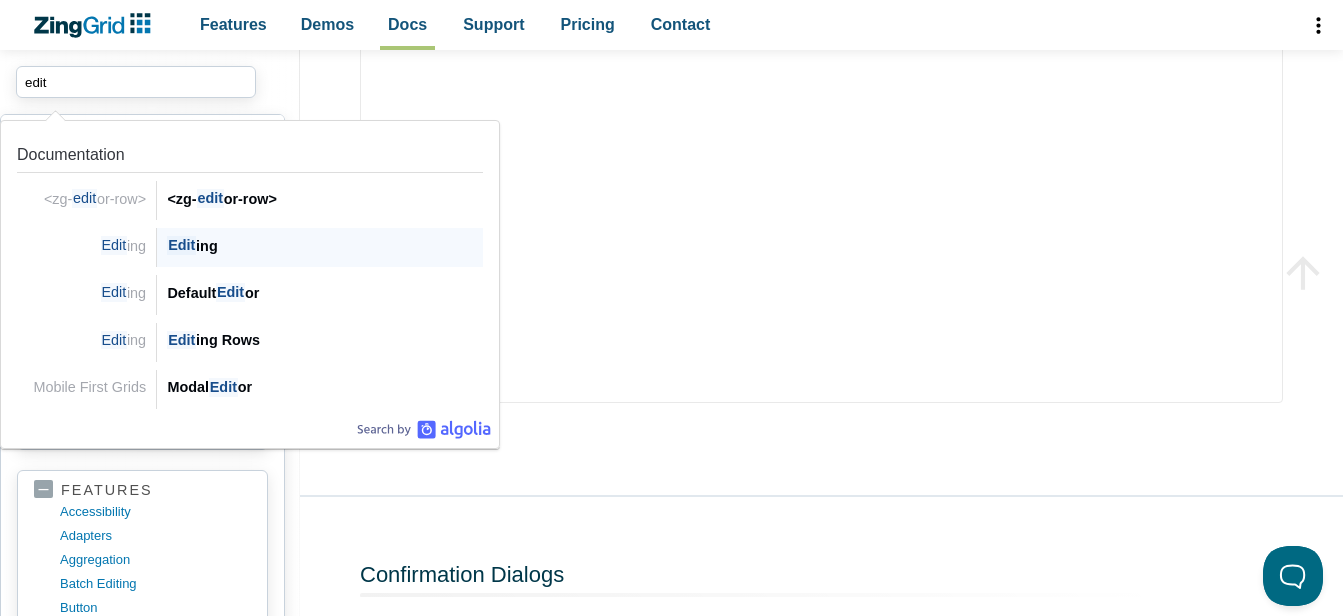 click on "Edit ing" at bounding box center (325, 246) 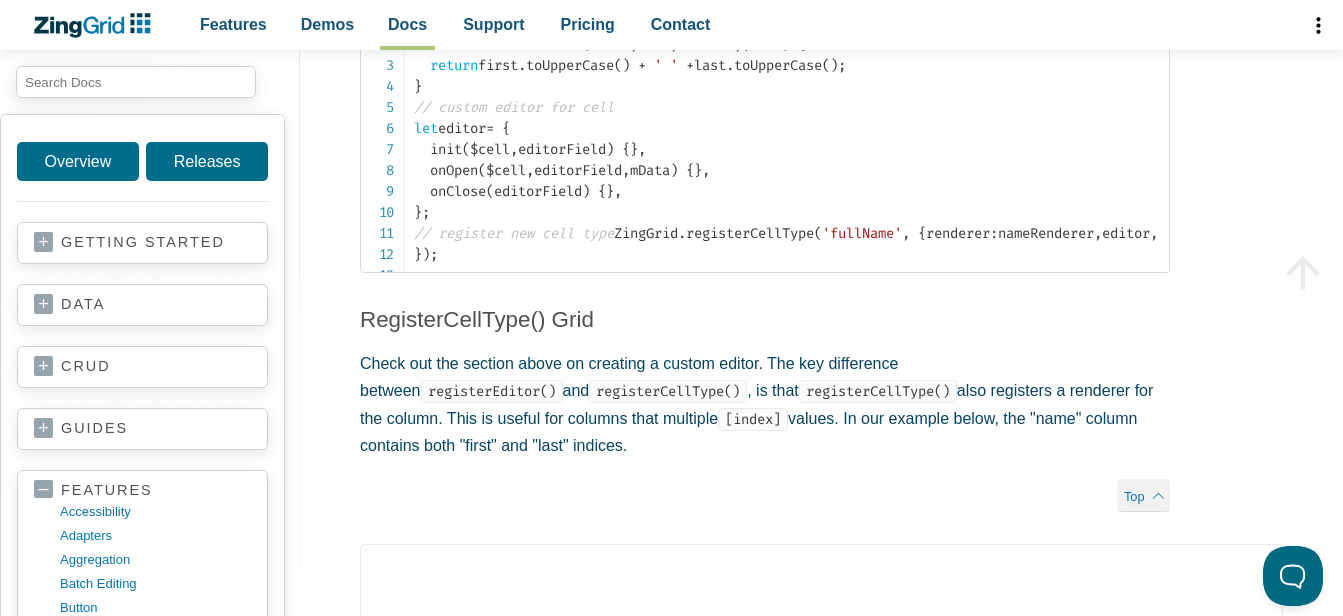 scroll, scrollTop: 5200, scrollLeft: 0, axis: vertical 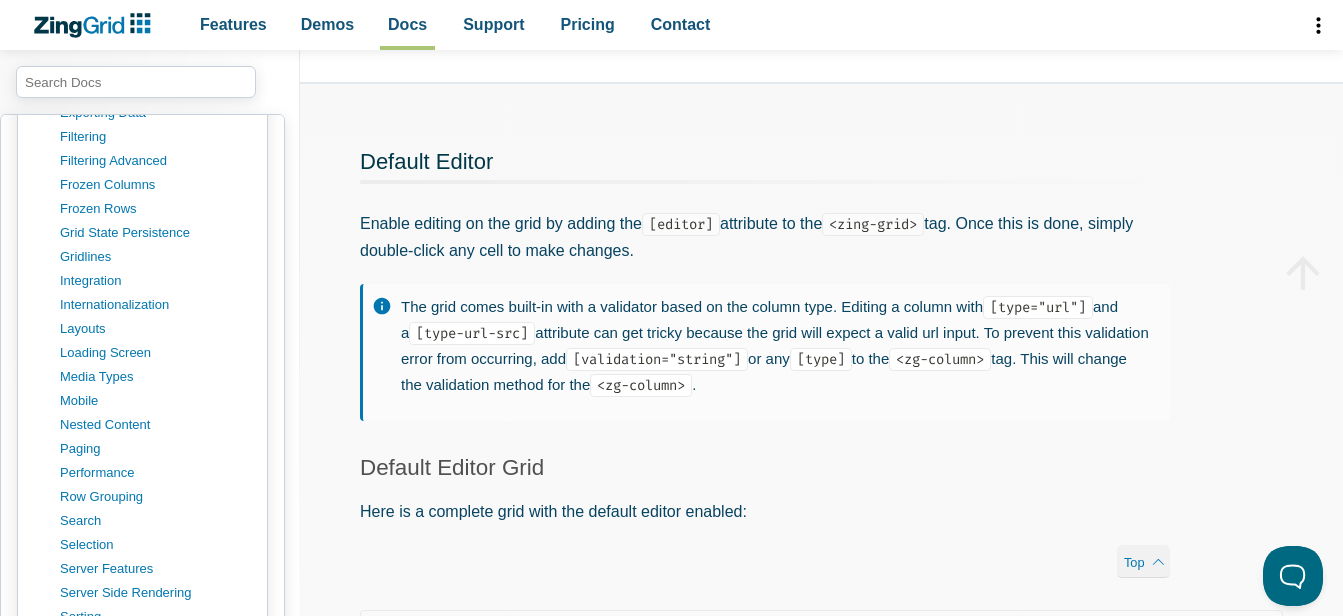 drag, startPoint x: 520, startPoint y: 389, endPoint x: 681, endPoint y: 469, distance: 179.78043 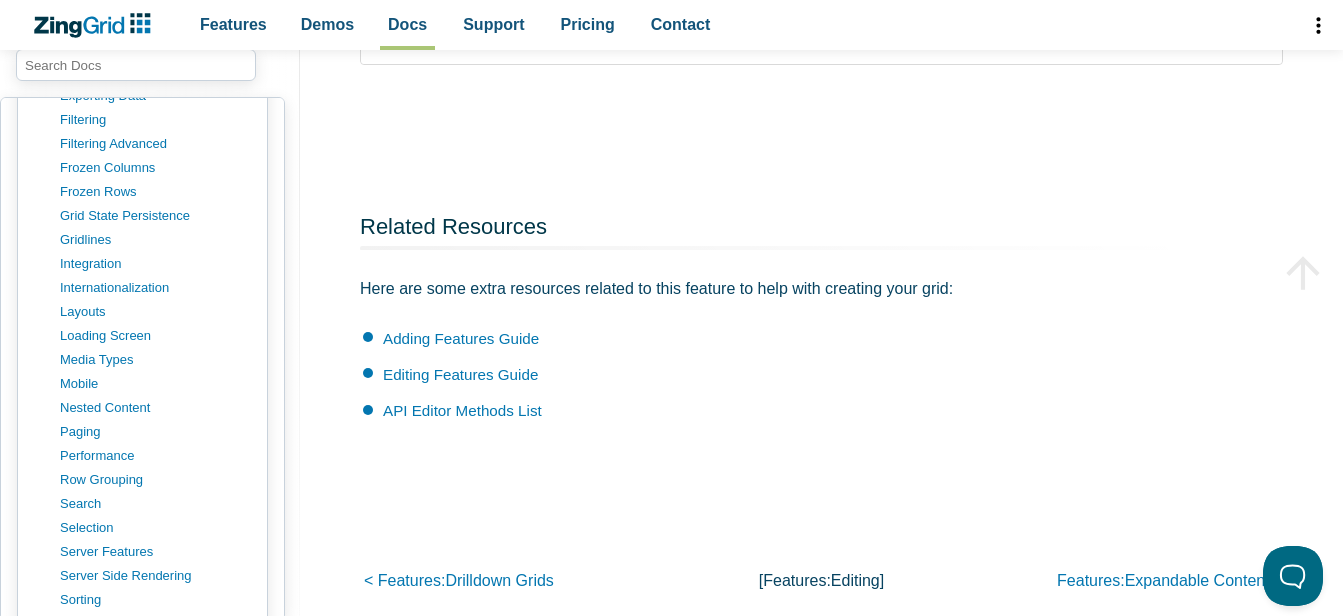 scroll, scrollTop: 8738, scrollLeft: 0, axis: vertical 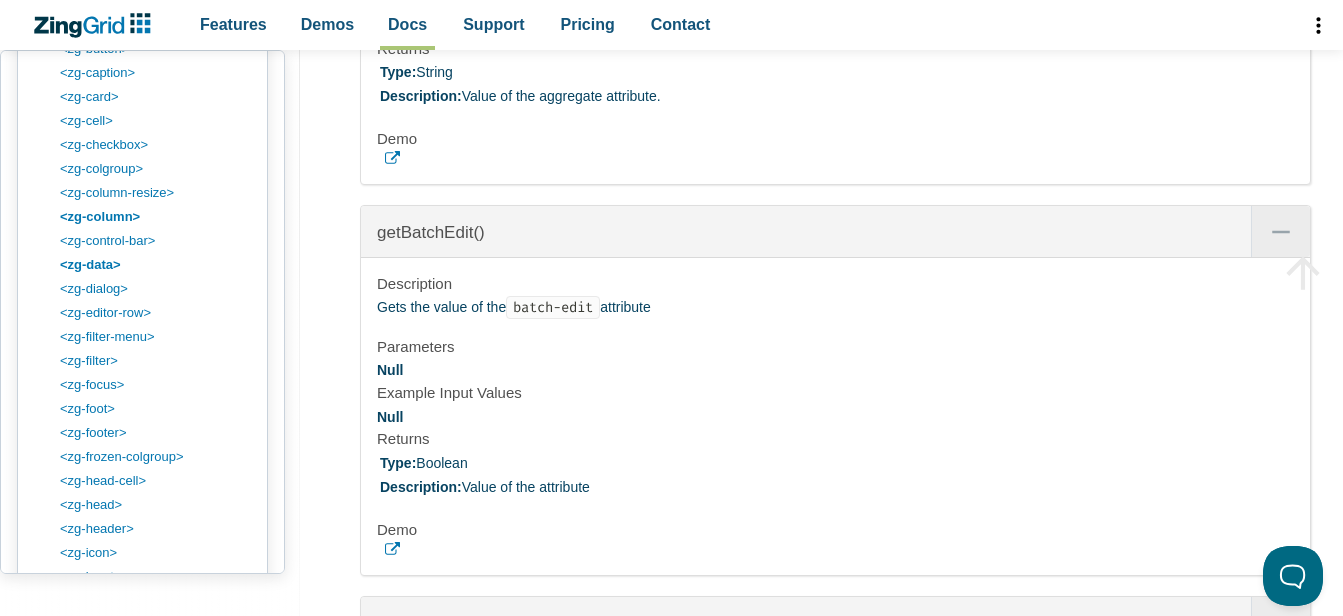 click on "Description
Get the value of the  aggregate  attribute.  Does not return any user defined aggregate columns.
Parameters
Null
Example Input Values
Null
Returns
Type:  String
Description:   Value of the aggregate attribute.
Demo" at bounding box center (835, 25) 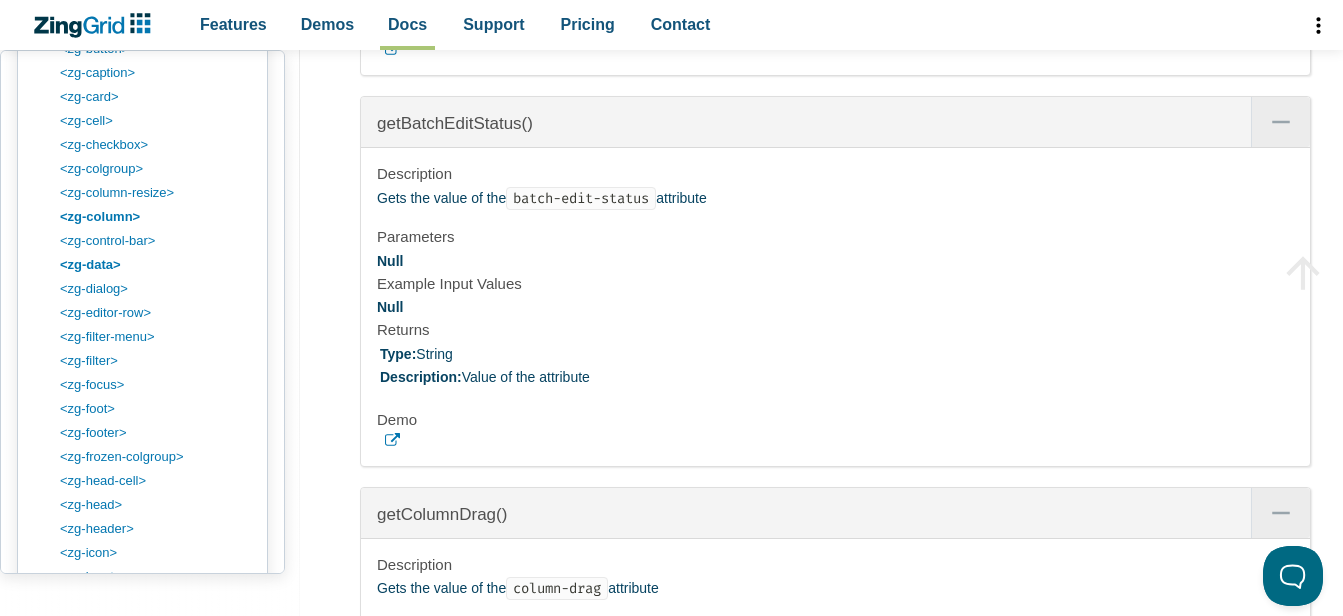 scroll, scrollTop: 4148, scrollLeft: 0, axis: vertical 